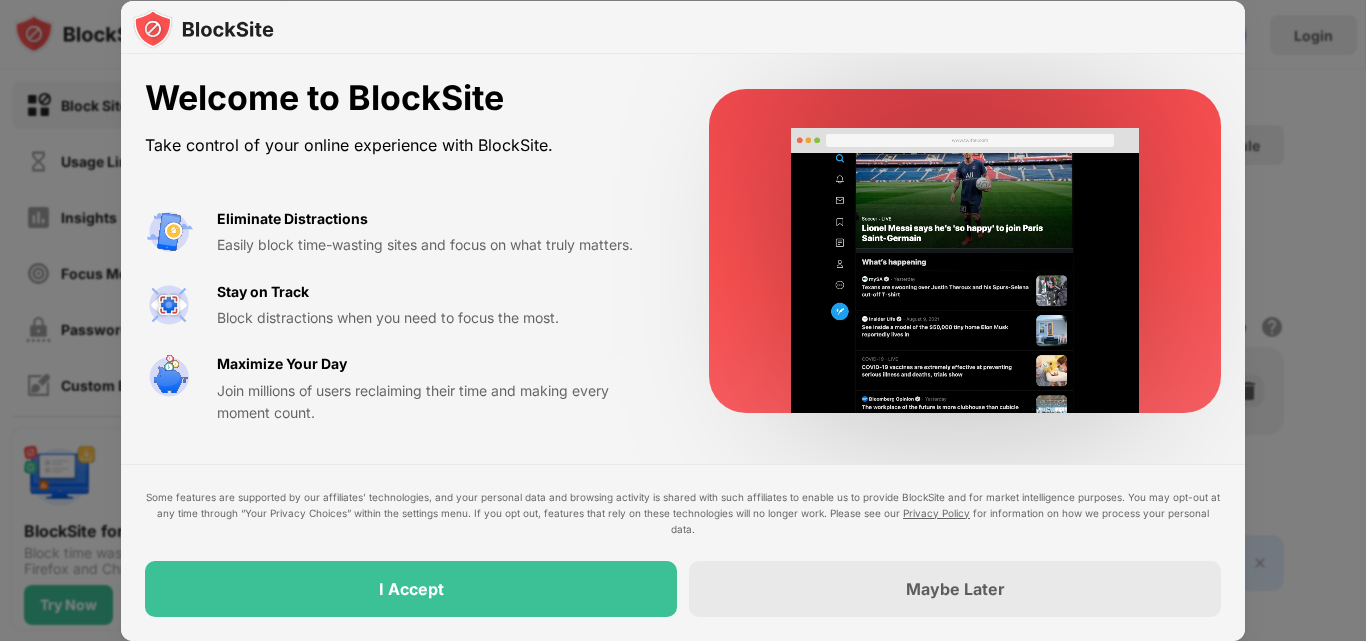 scroll, scrollTop: 0, scrollLeft: 0, axis: both 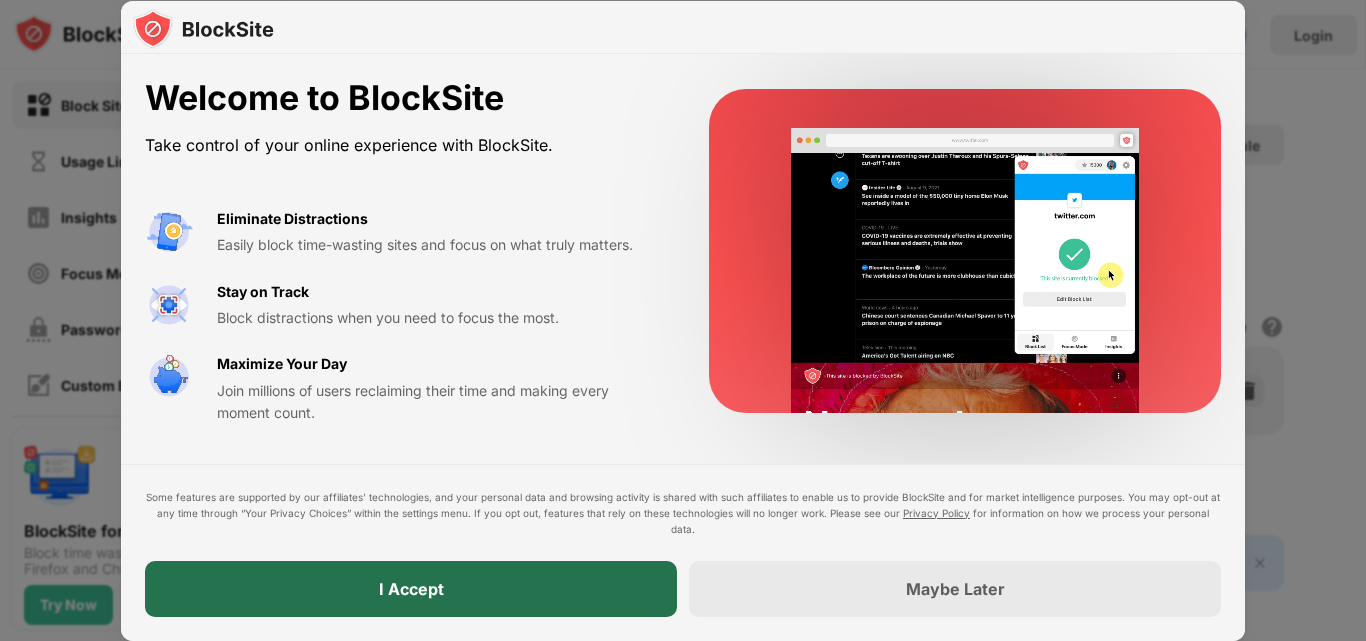 click on "I Accept" at bounding box center (411, 589) 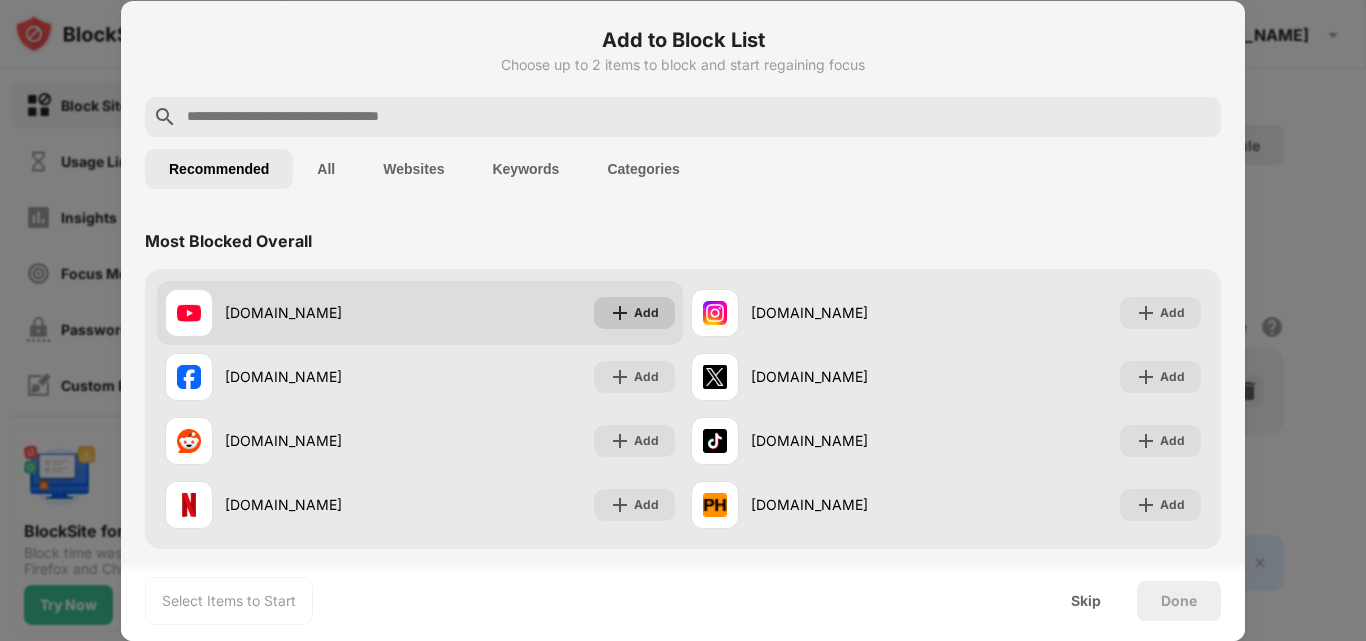 click on "Add" at bounding box center [646, 313] 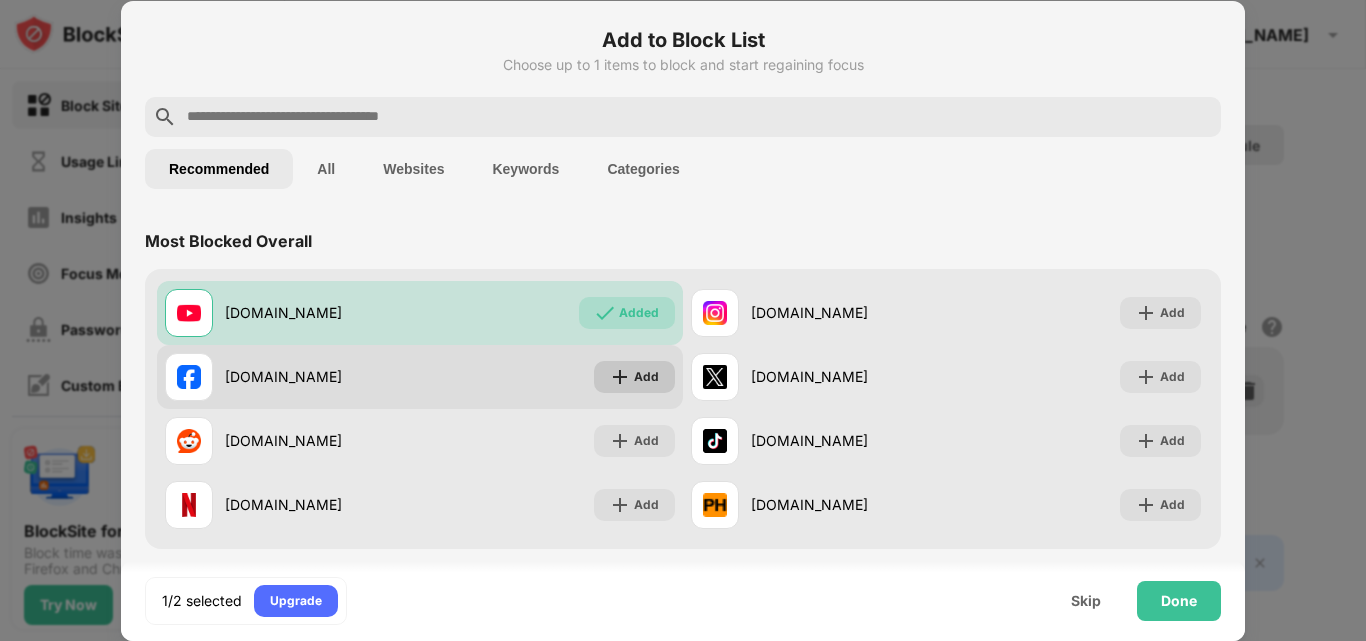 click on "Add" at bounding box center (634, 377) 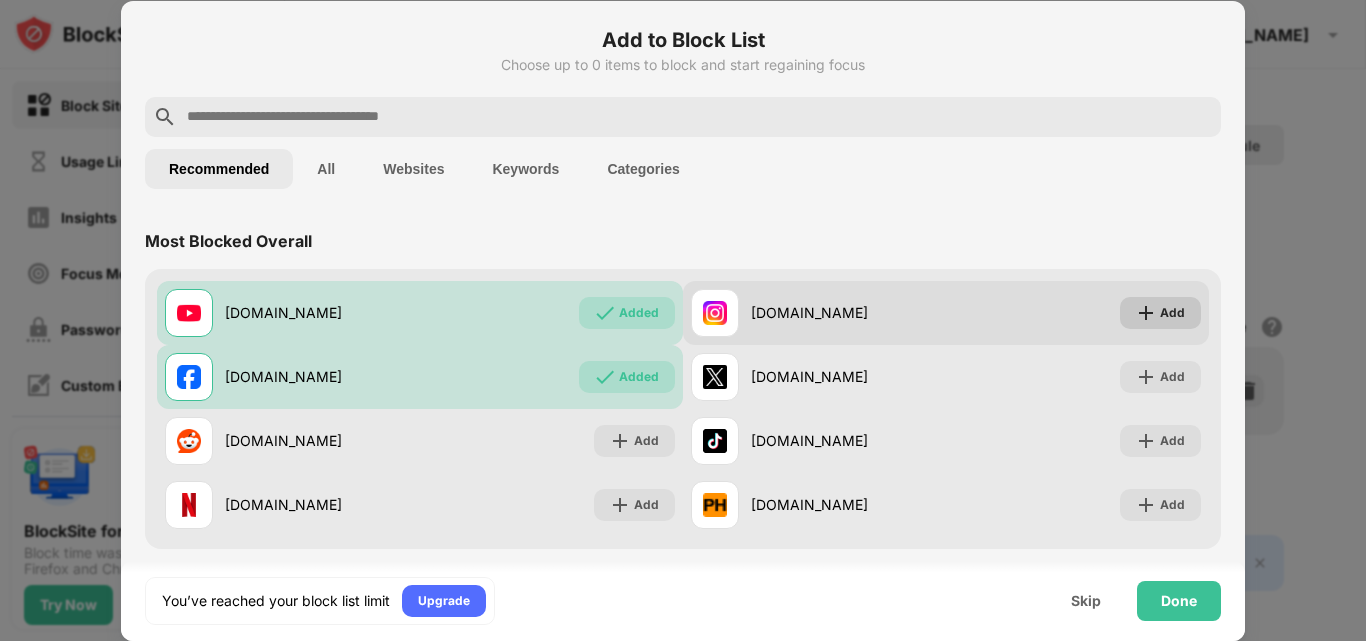 click on "Add" at bounding box center (1160, 313) 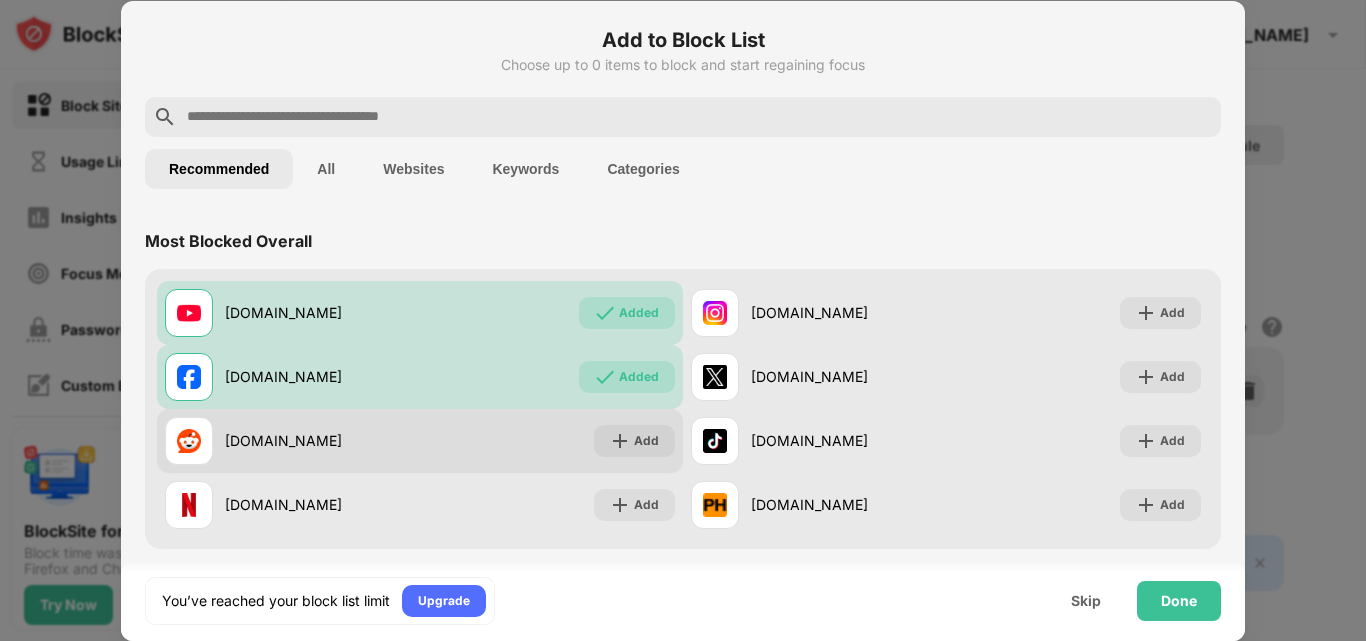 click on "reddit.com Add" at bounding box center [420, 441] 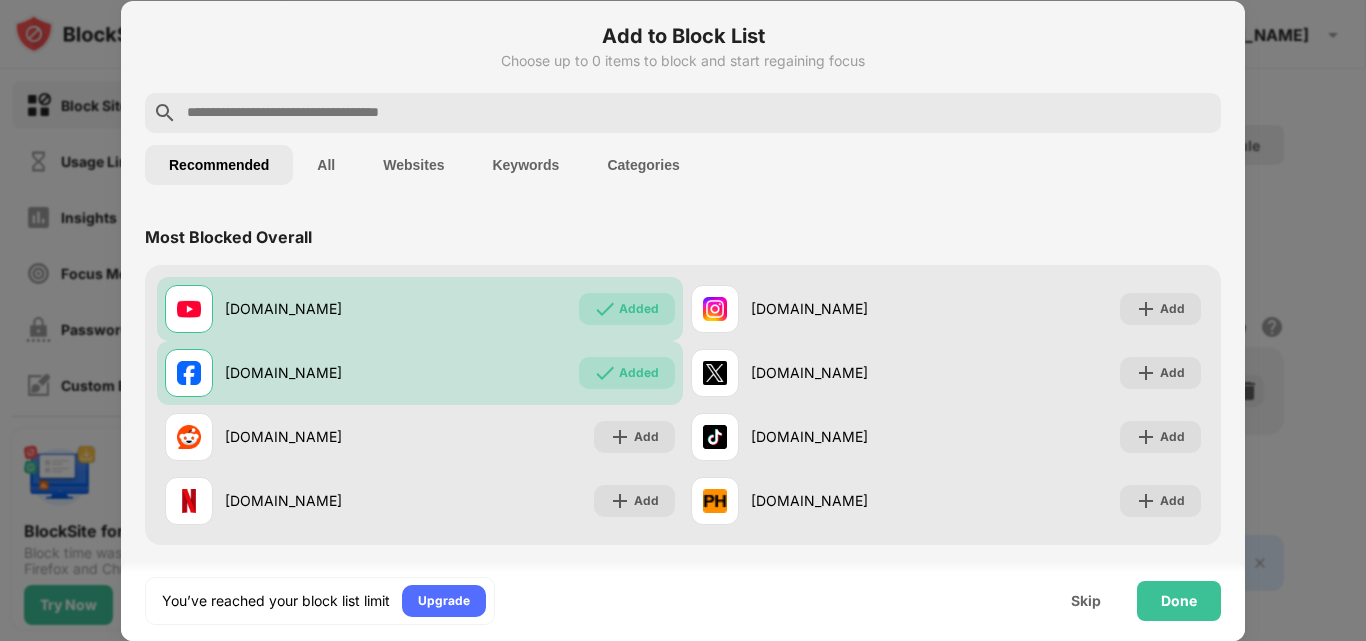 scroll, scrollTop: 0, scrollLeft: 0, axis: both 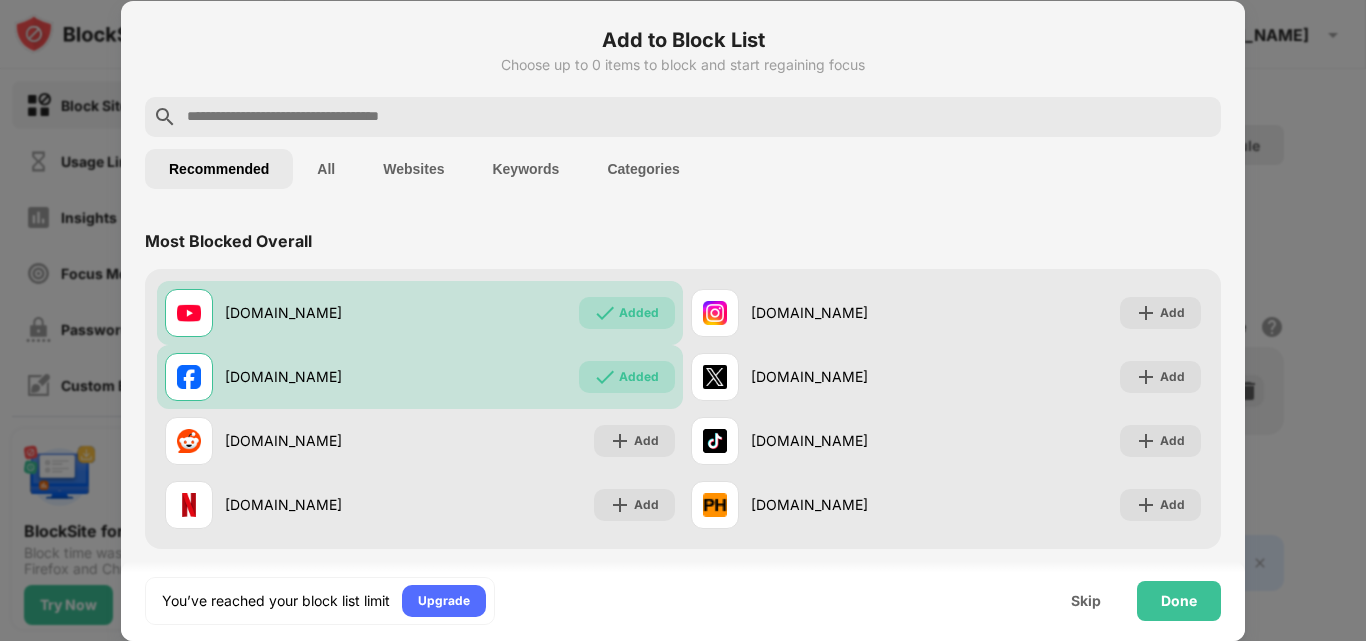 click at bounding box center [699, 117] 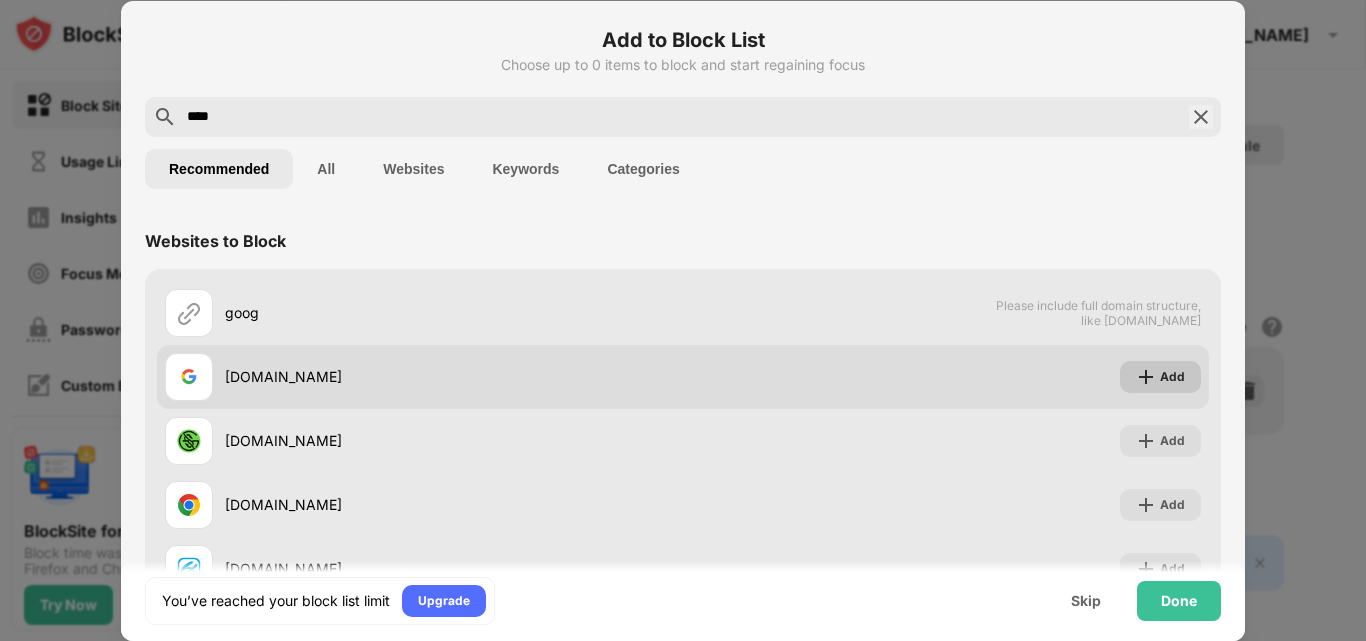 type on "****" 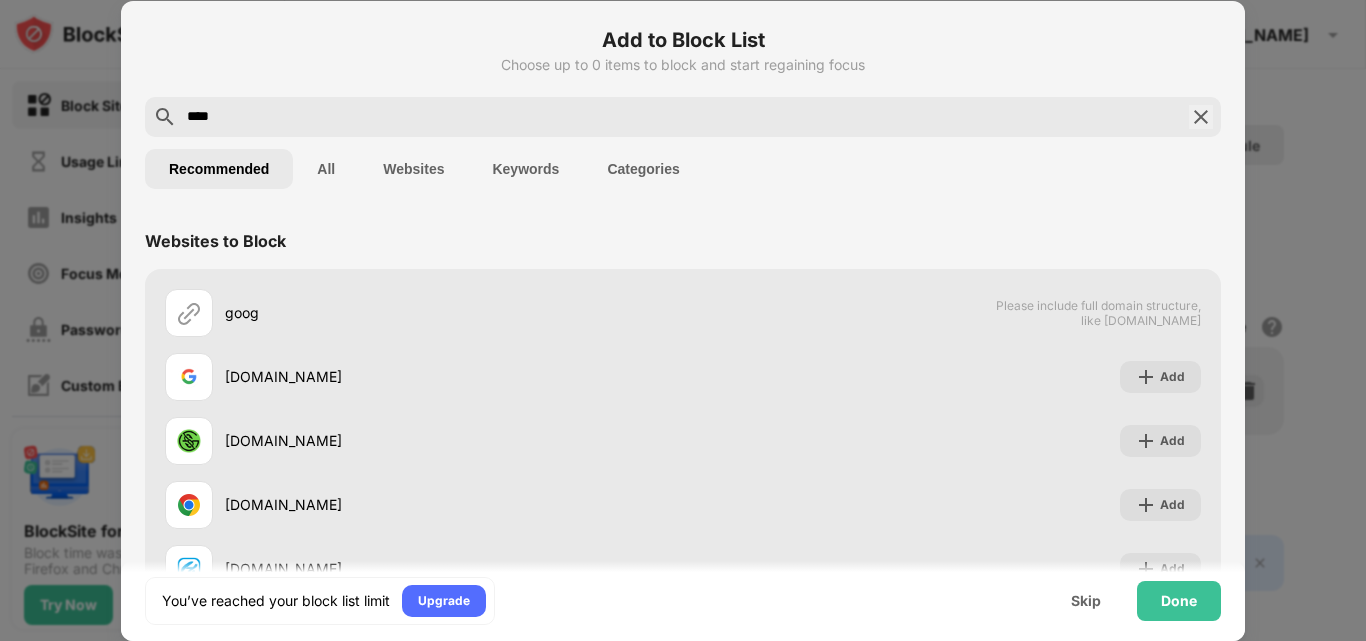 click on "****" at bounding box center [683, 117] 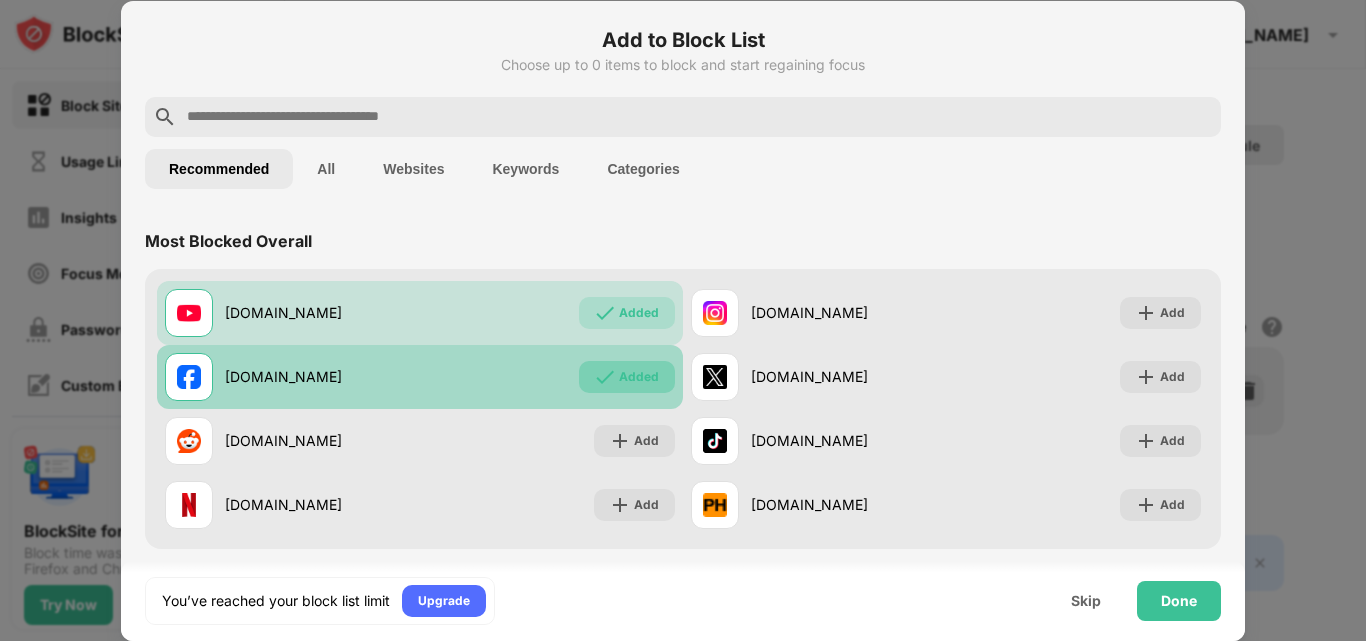 click at bounding box center [605, 377] 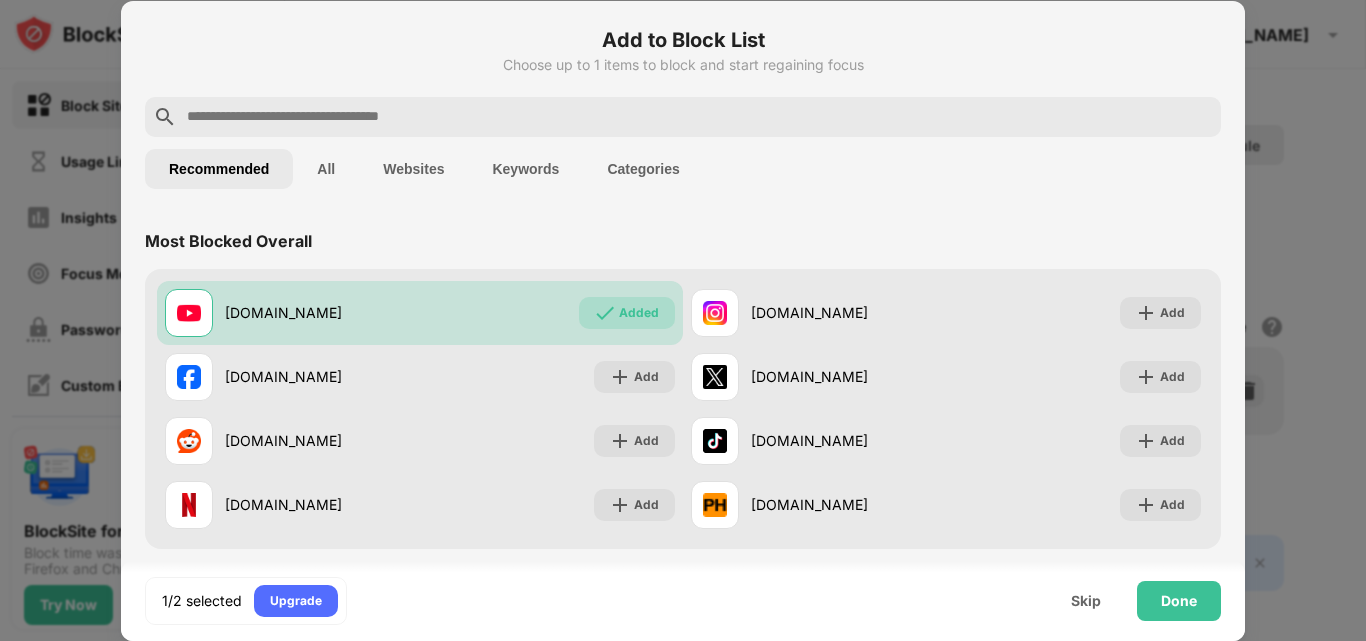 click on "All" at bounding box center [326, 169] 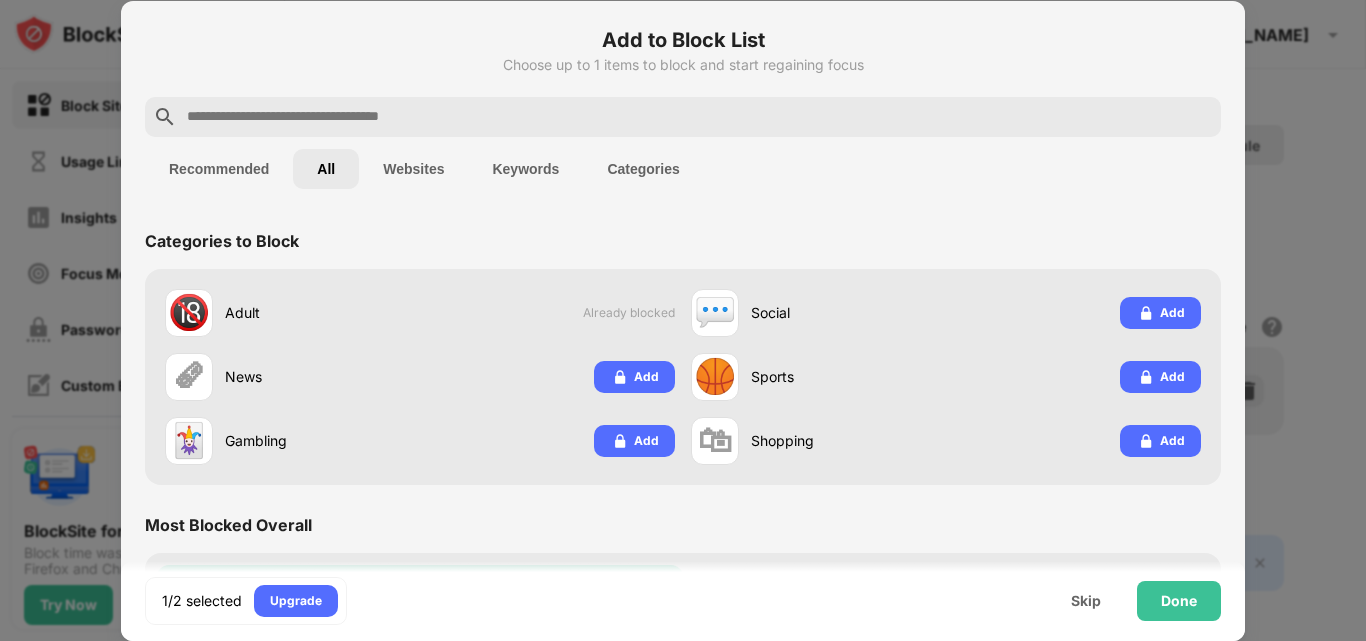 click at bounding box center (699, 117) 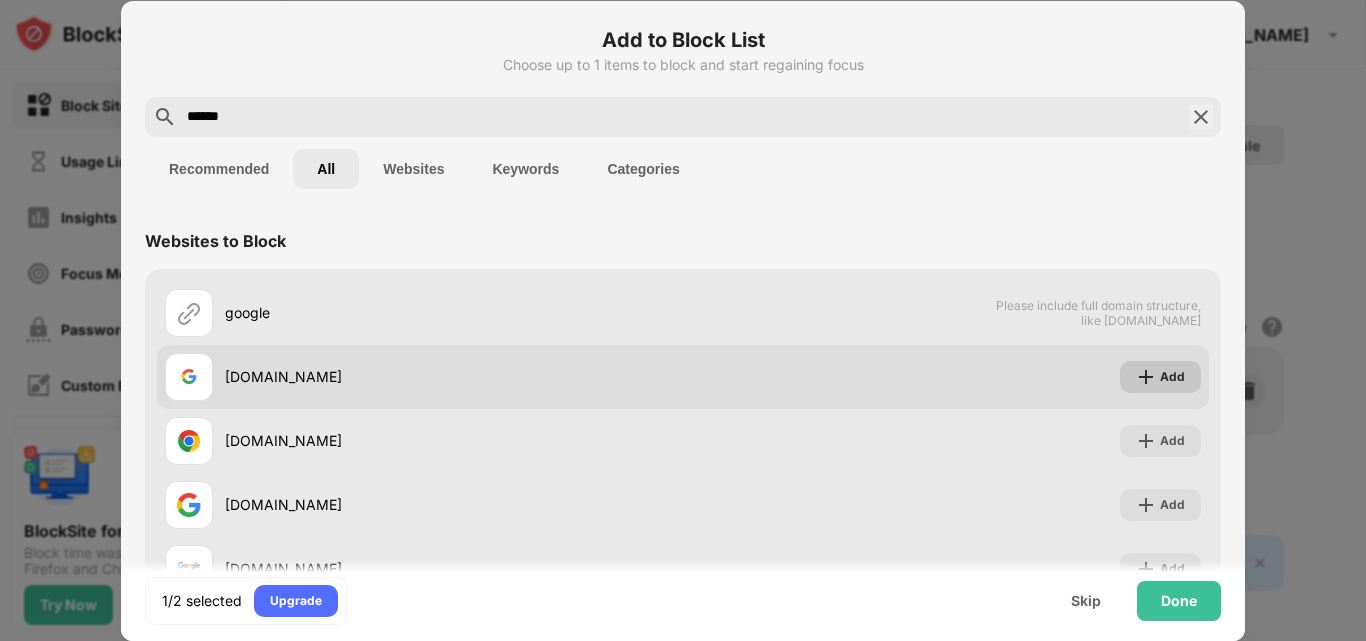 type on "******" 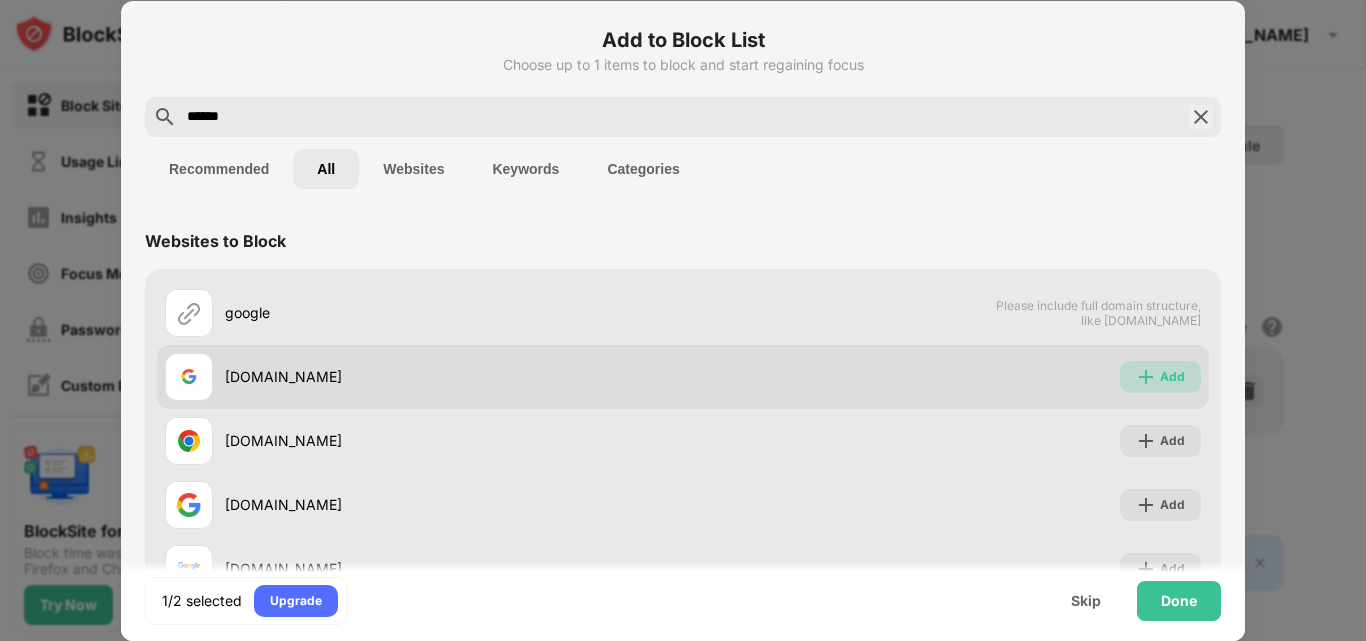 click on "Add" at bounding box center [1172, 377] 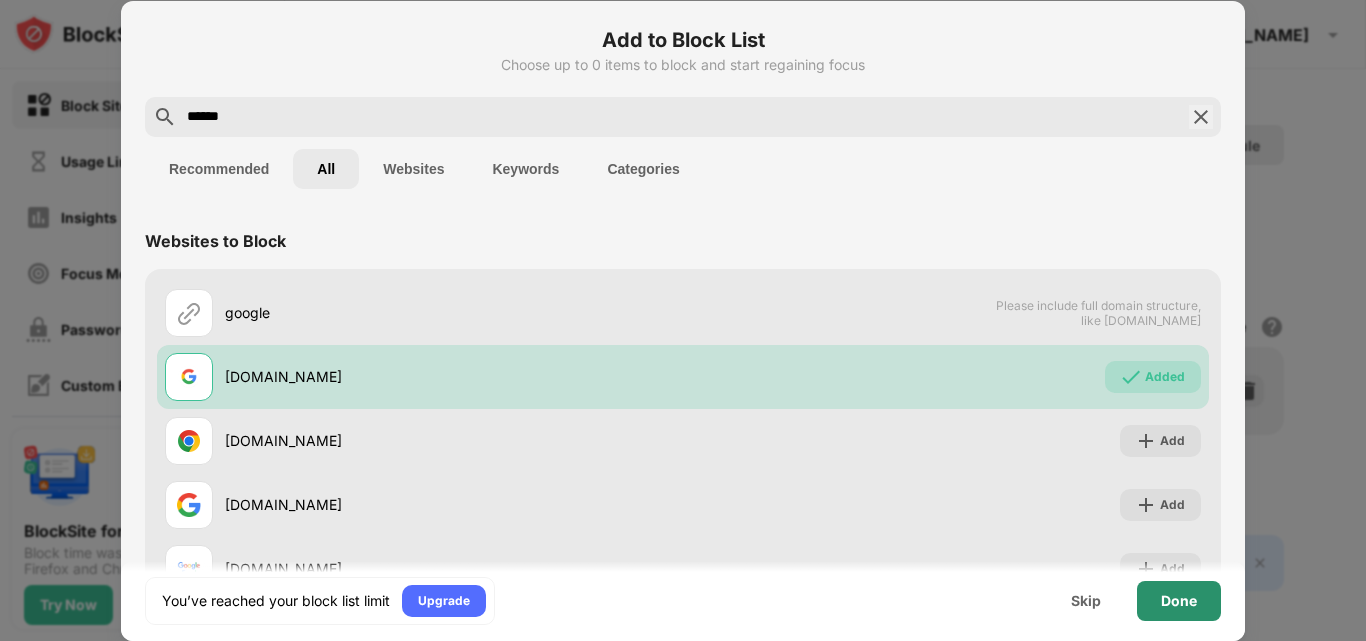 click on "Done" at bounding box center (1179, 601) 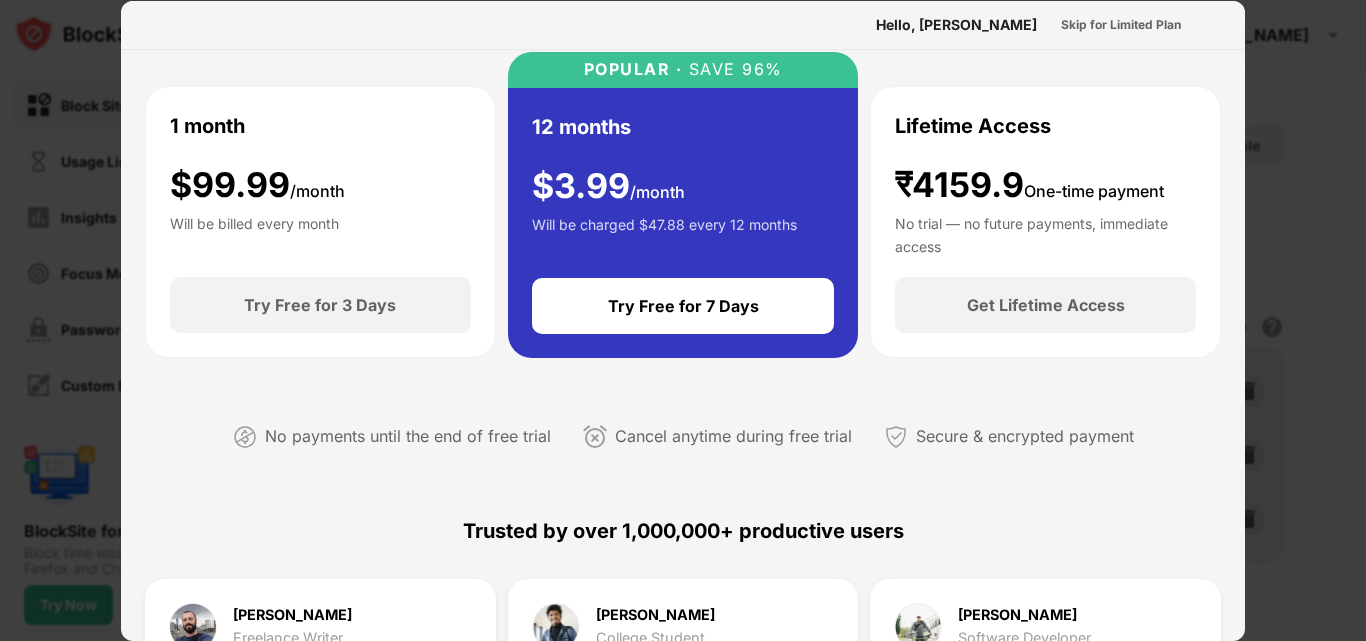 scroll, scrollTop: 0, scrollLeft: 0, axis: both 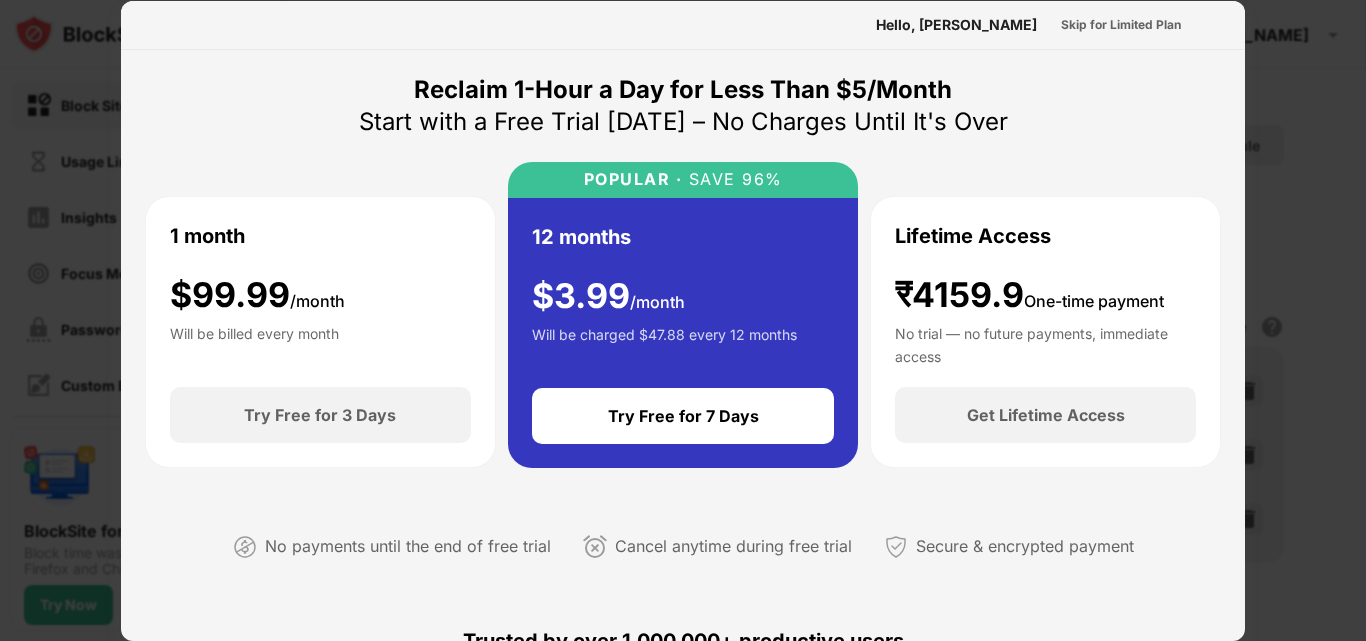 drag, startPoint x: 1201, startPoint y: 144, endPoint x: 1049, endPoint y: -67, distance: 260.04807 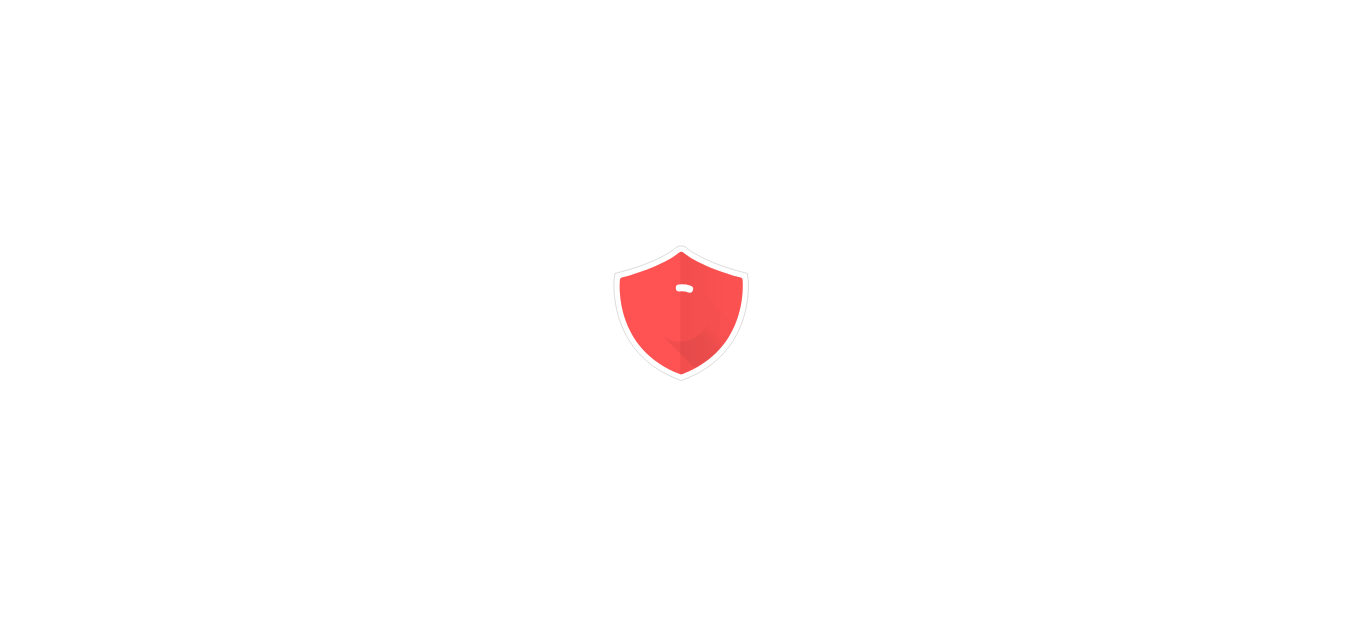 scroll, scrollTop: 0, scrollLeft: 0, axis: both 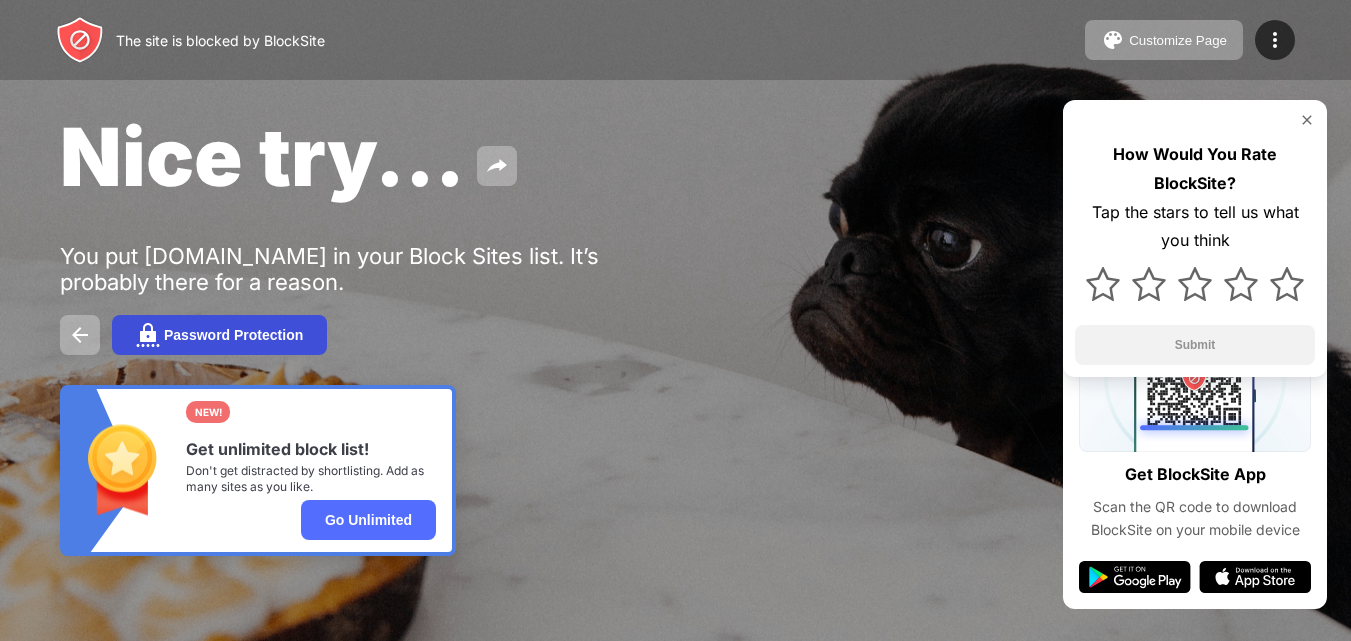 drag, startPoint x: 0, startPoint y: 0, endPoint x: 198, endPoint y: 468, distance: 508.16138 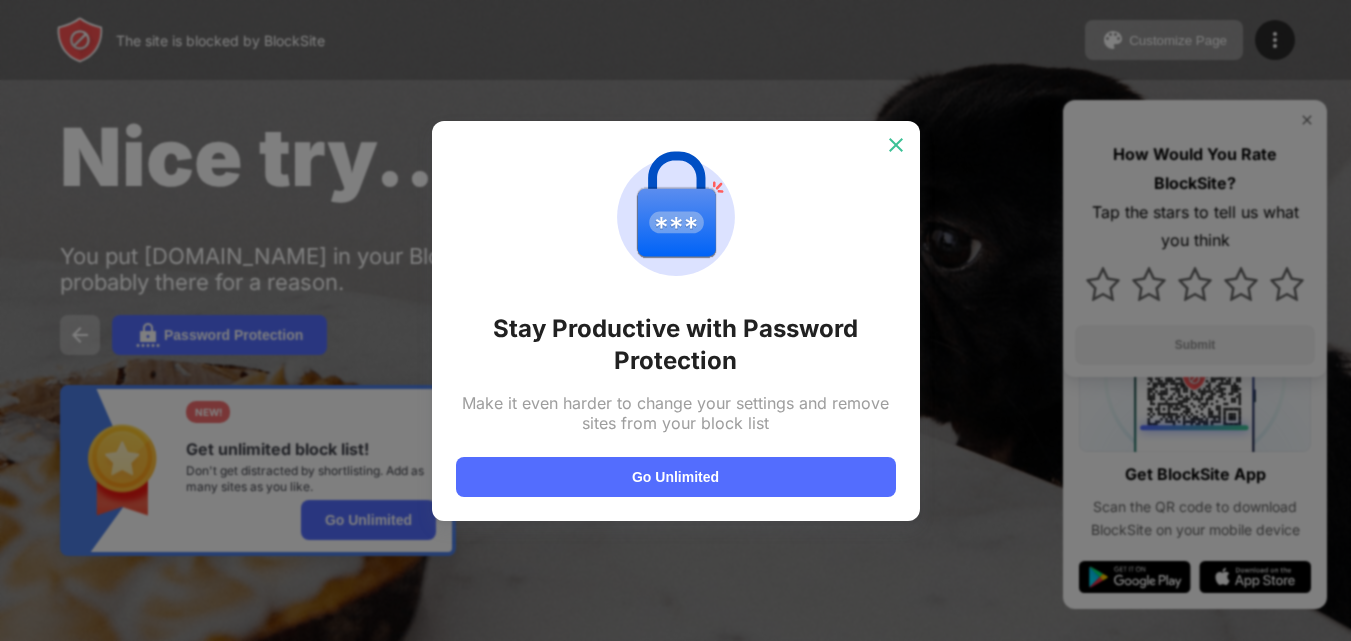 click at bounding box center (896, 145) 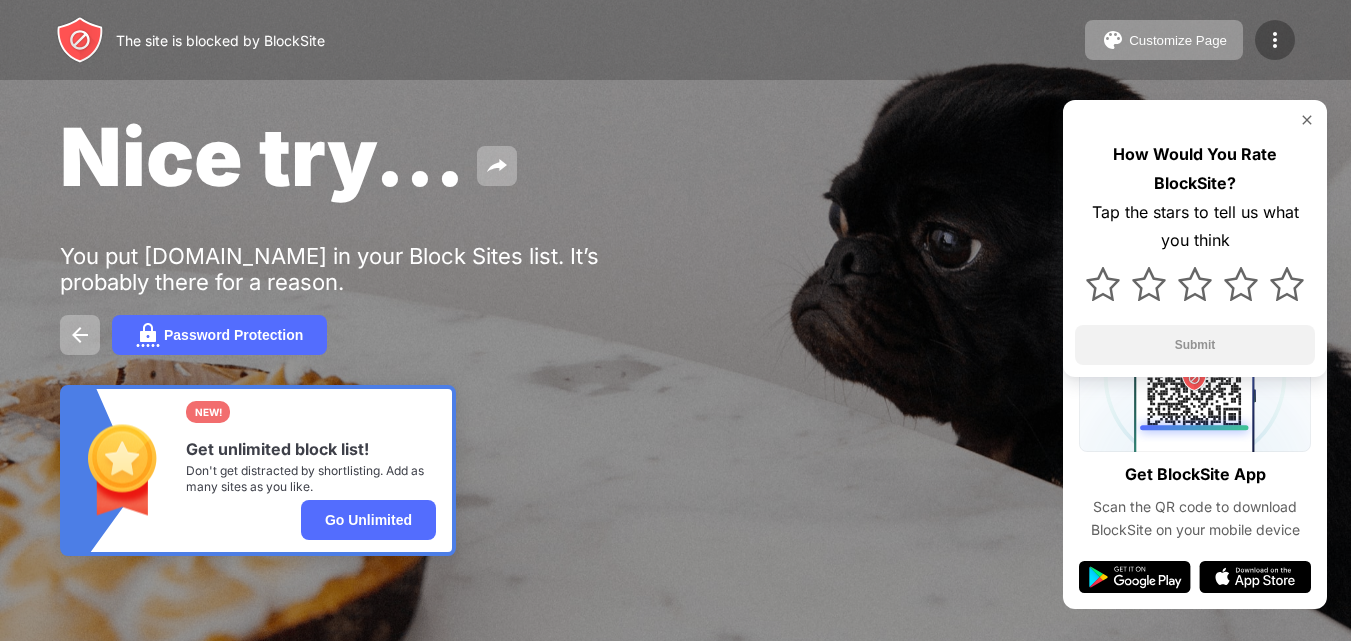 click at bounding box center [1275, 40] 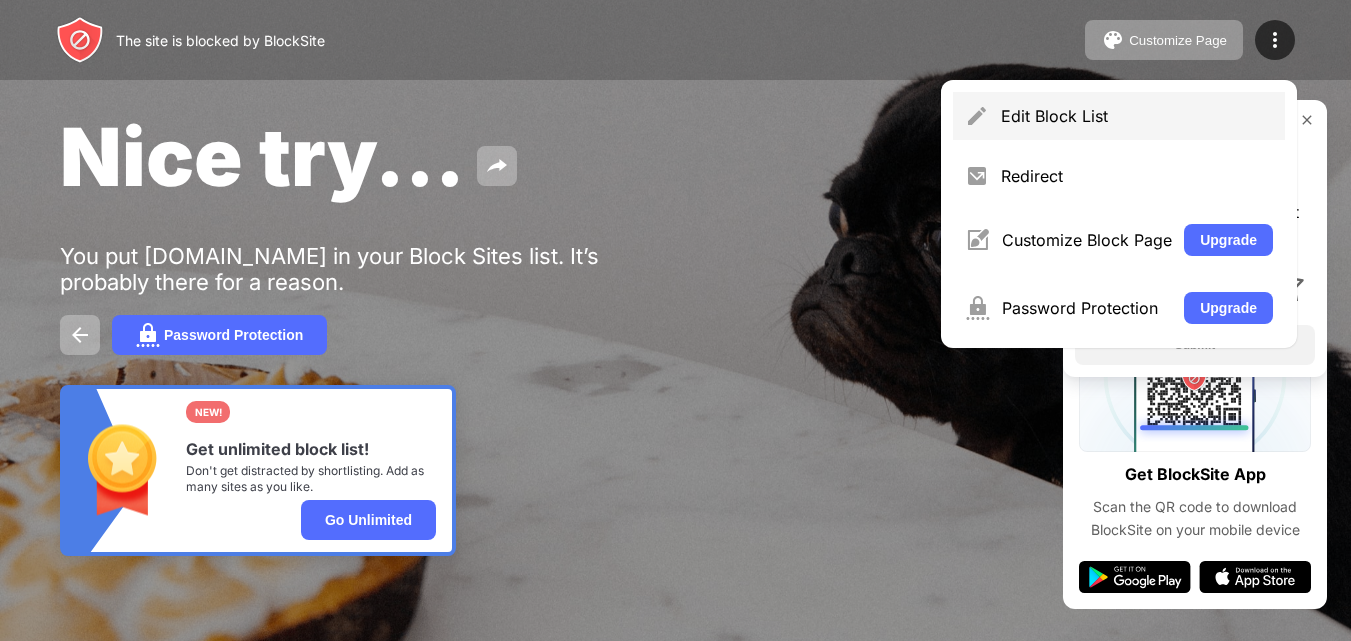 click on "Edit Block List" at bounding box center [1119, 116] 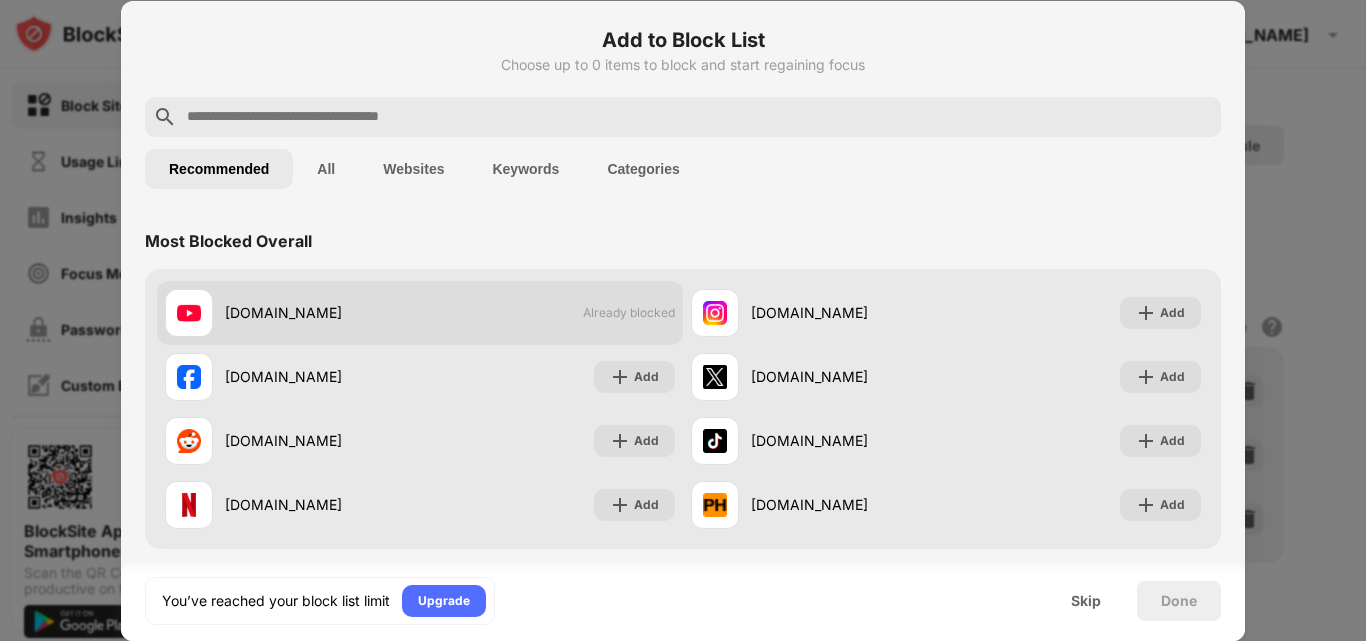 click on "Already blocked" at bounding box center (629, 312) 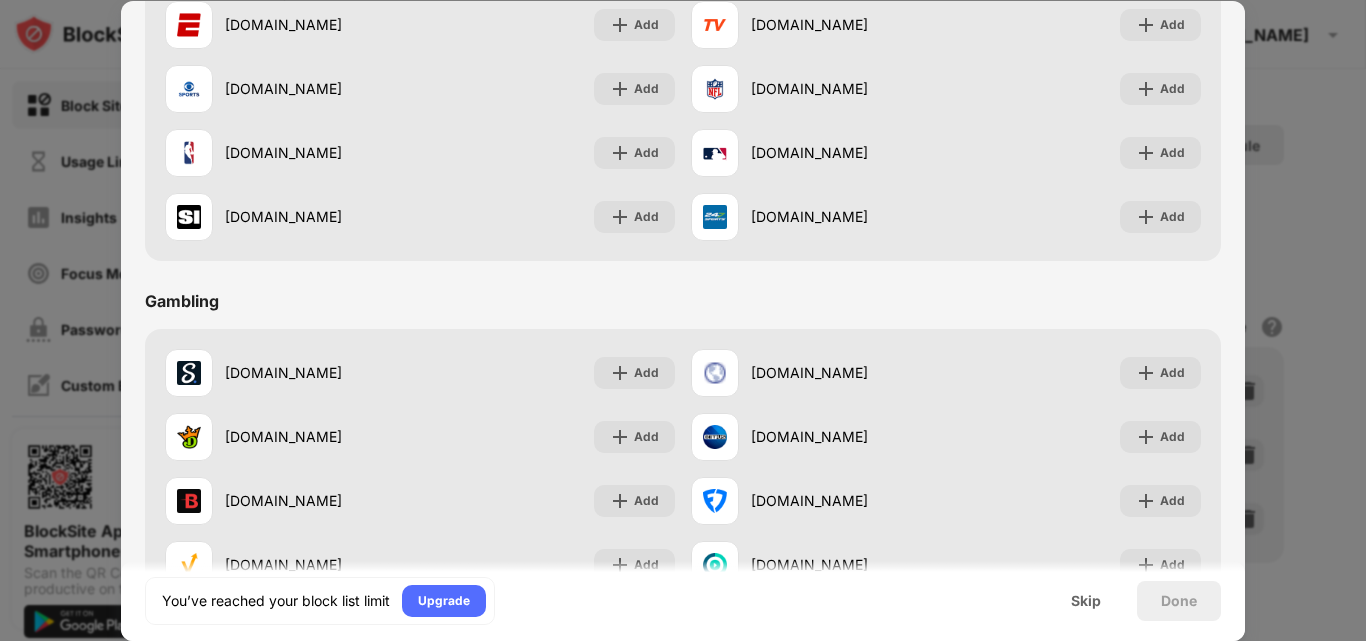 scroll, scrollTop: 2096, scrollLeft: 0, axis: vertical 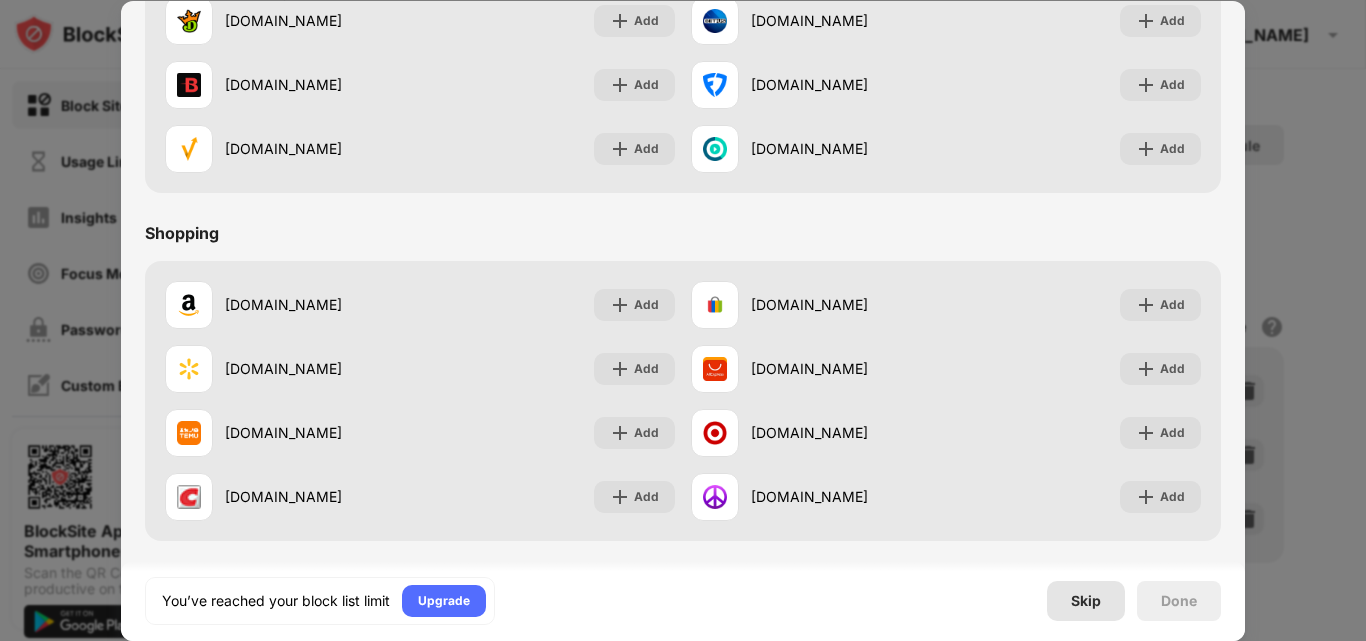 click on "Skip" at bounding box center [1086, 601] 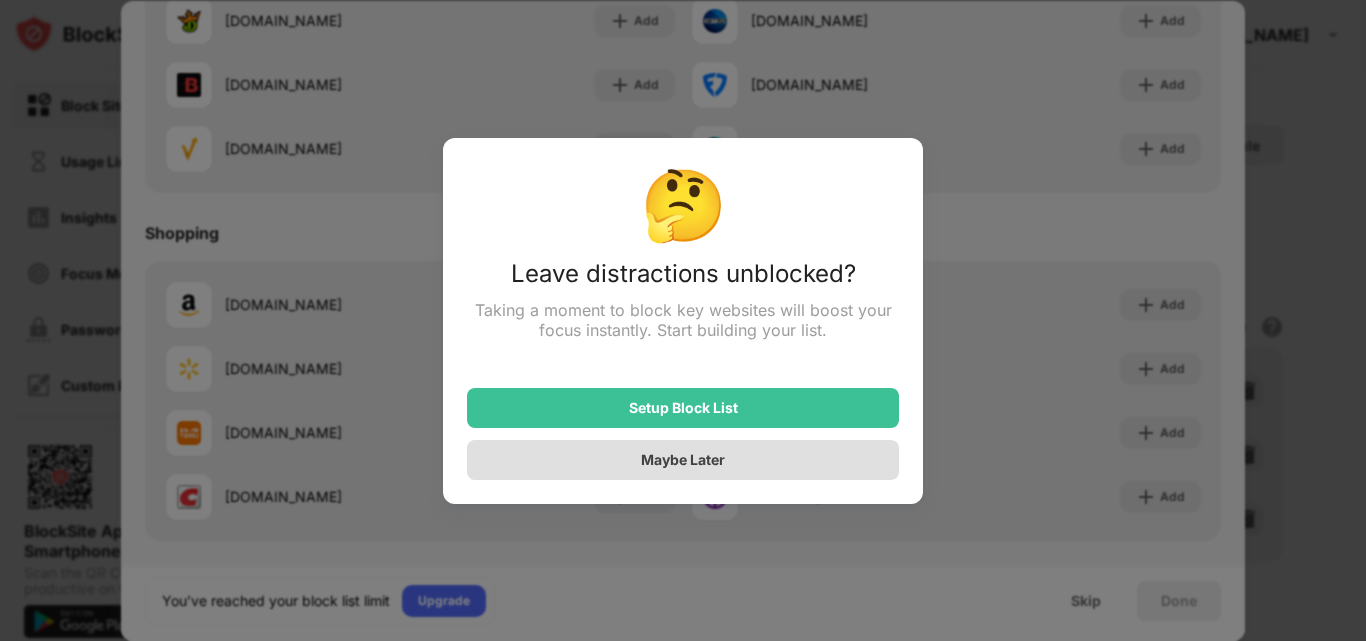 click on "Maybe Later" at bounding box center (683, 459) 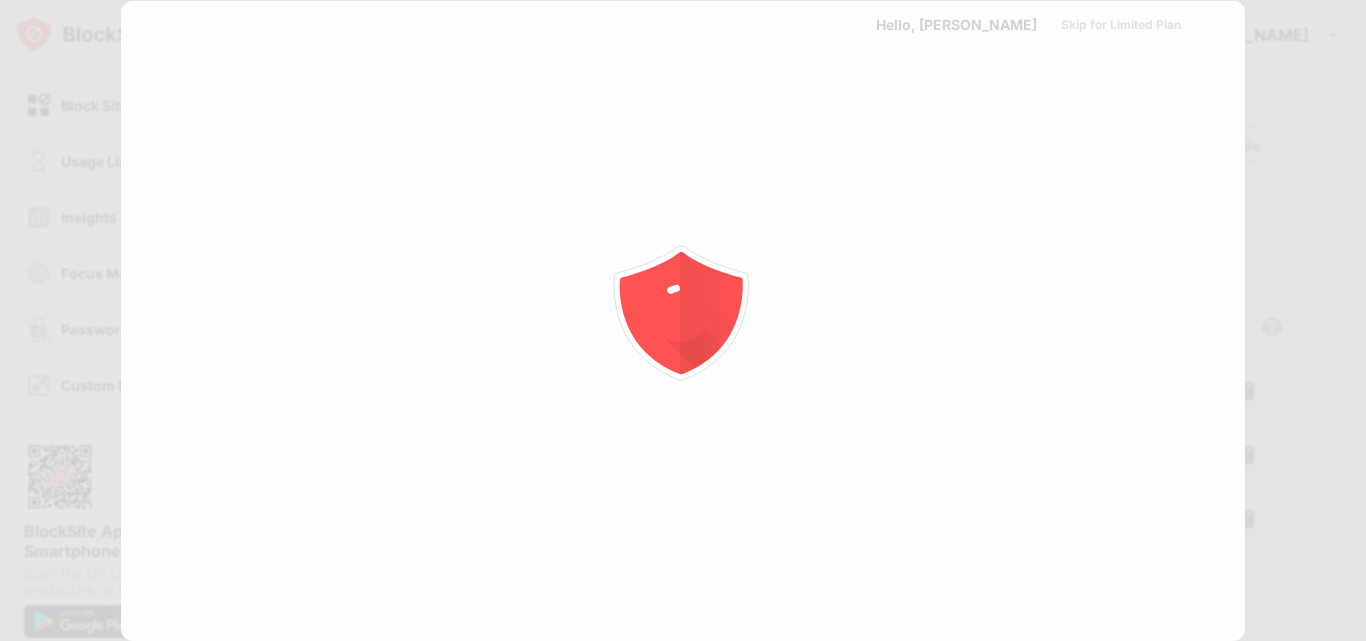 scroll, scrollTop: 0, scrollLeft: 0, axis: both 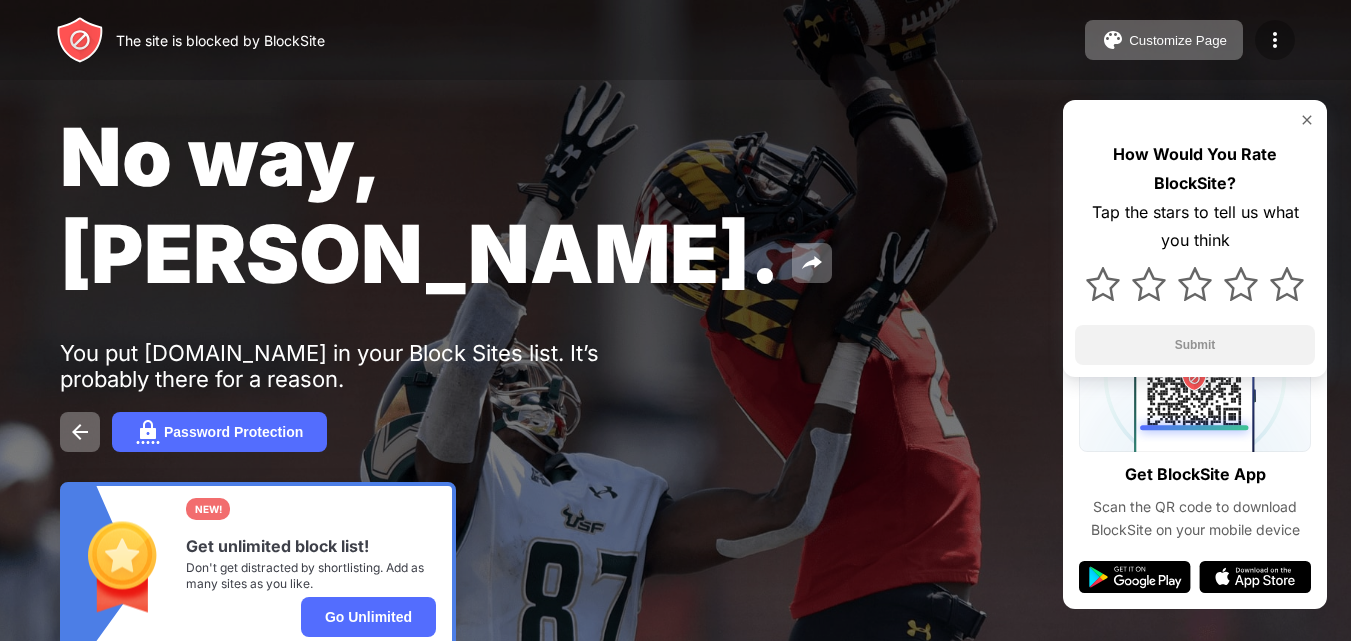 click at bounding box center [1275, 40] 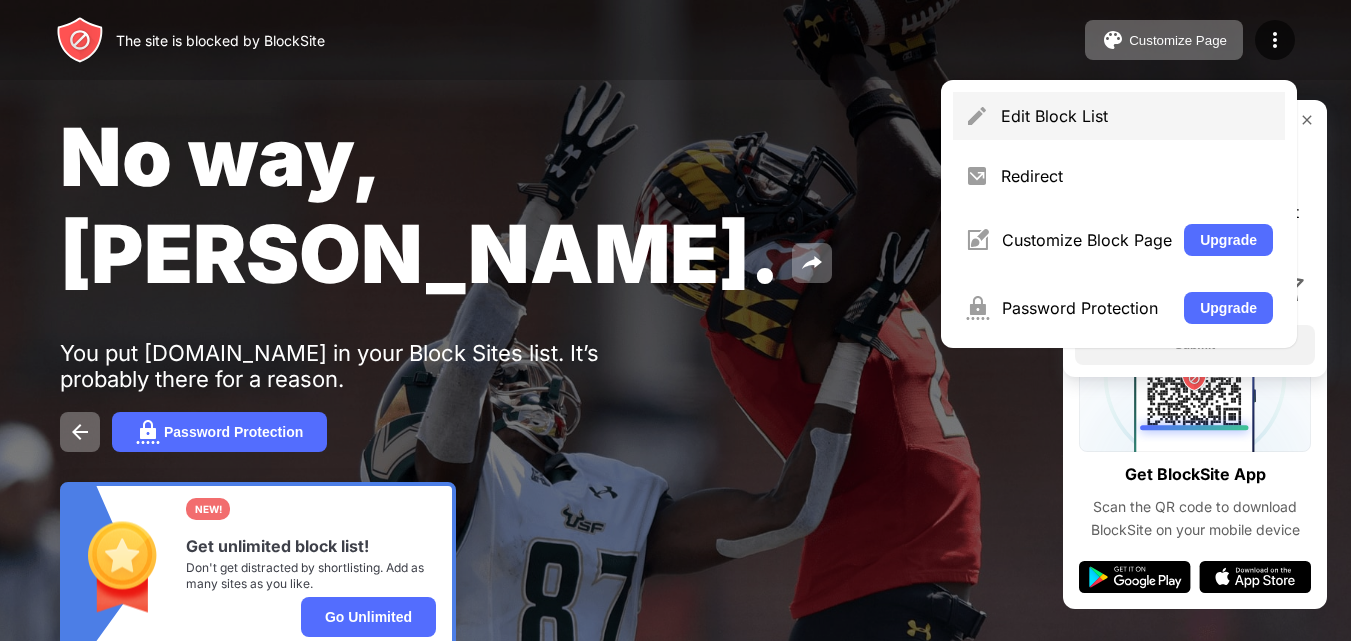 click on "Edit Block List" at bounding box center (1137, 116) 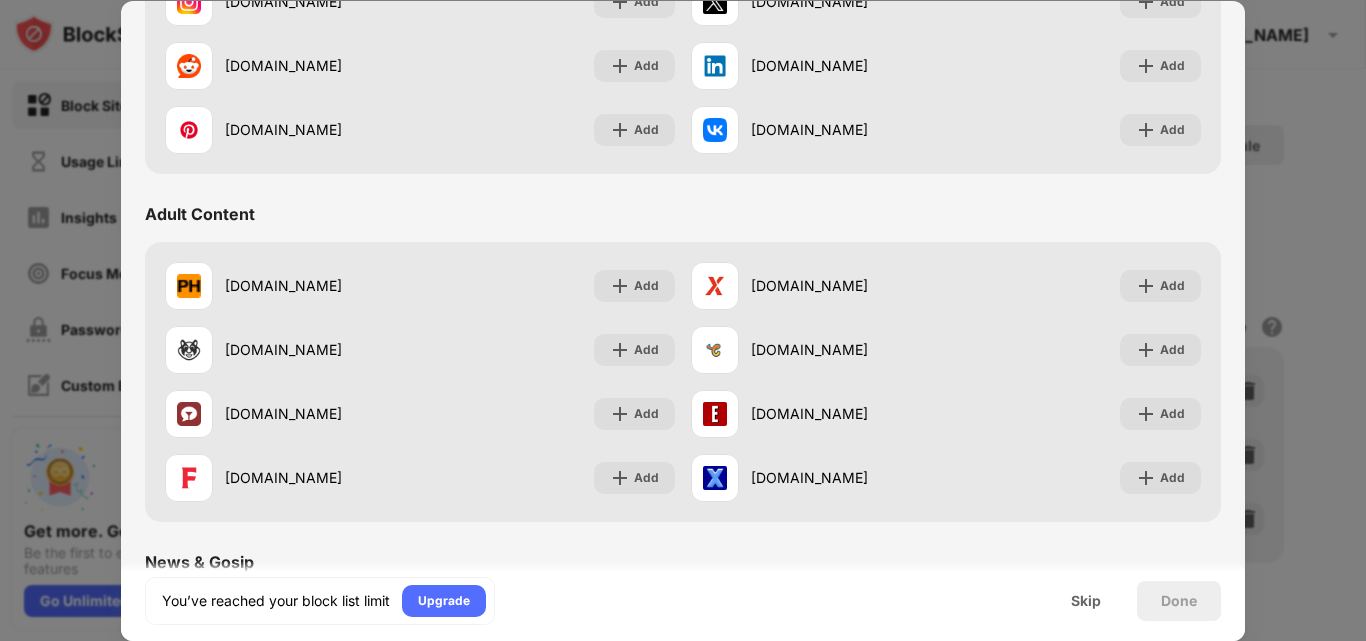scroll, scrollTop: 0, scrollLeft: 0, axis: both 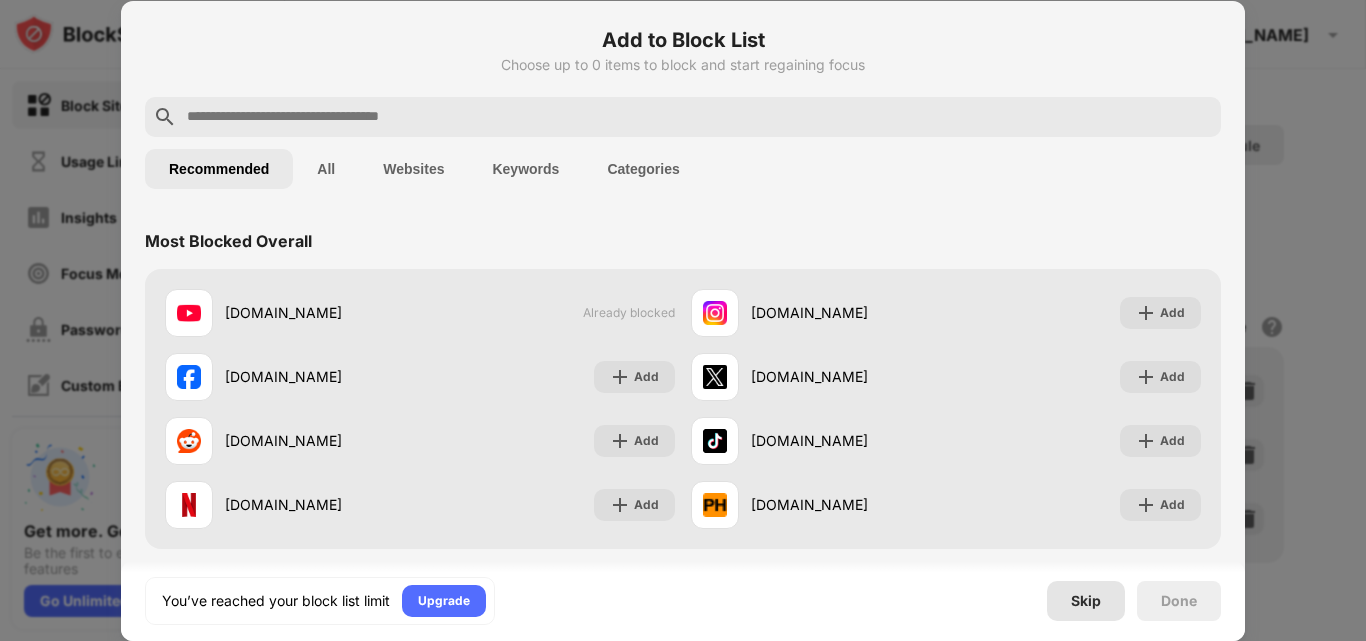 click on "Skip" at bounding box center [1086, 601] 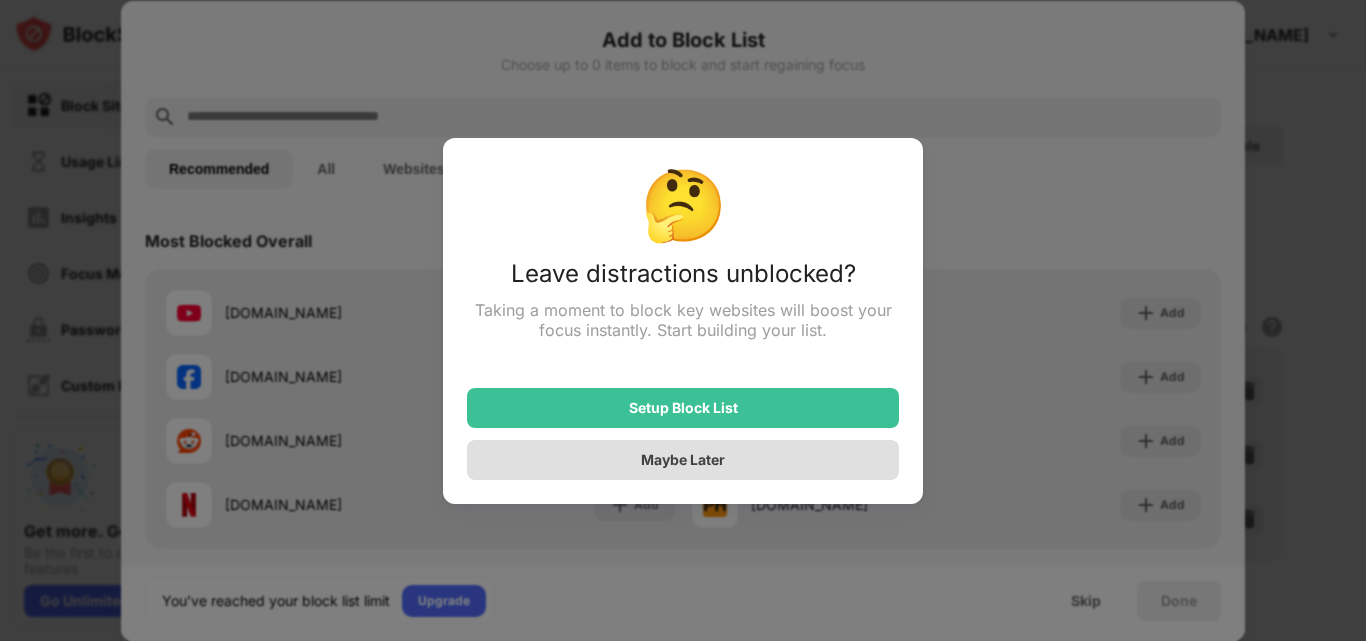 click on "Maybe Later" at bounding box center (683, 460) 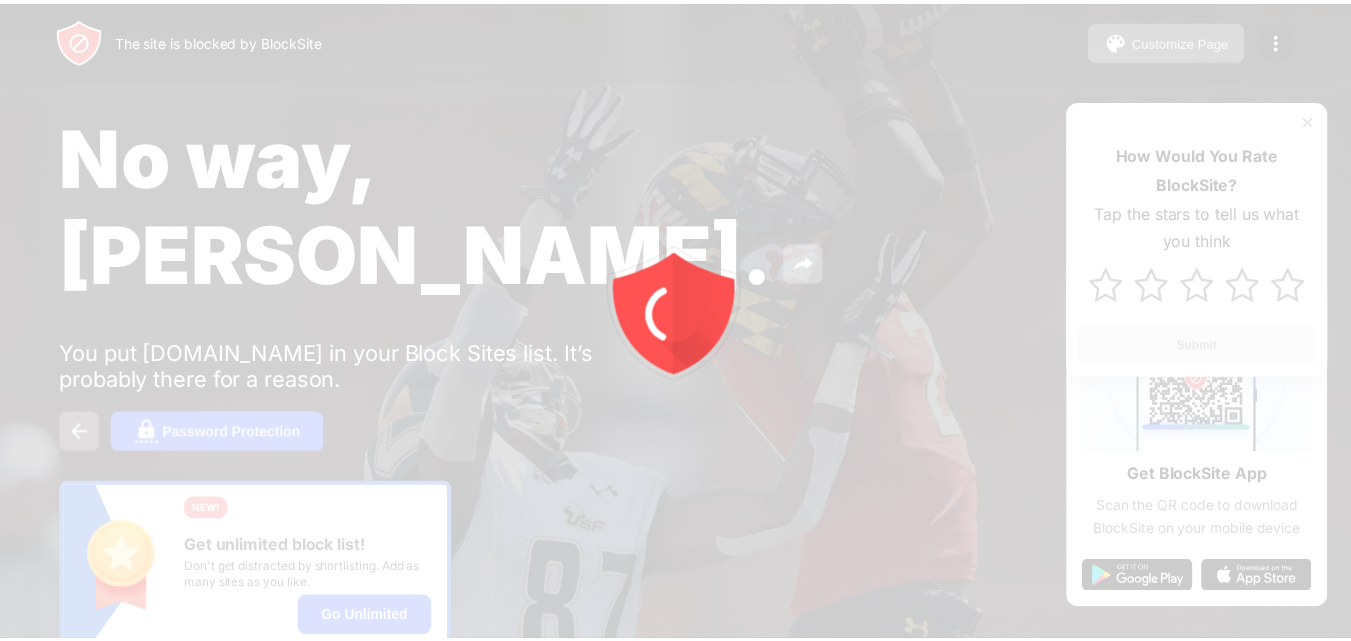 scroll, scrollTop: 0, scrollLeft: 0, axis: both 